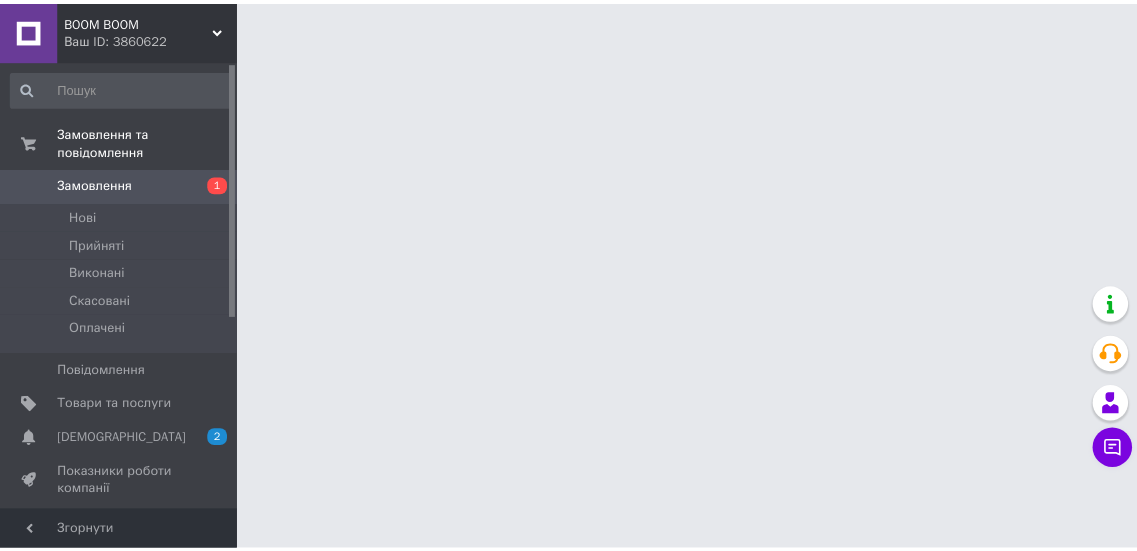 scroll, scrollTop: 0, scrollLeft: 0, axis: both 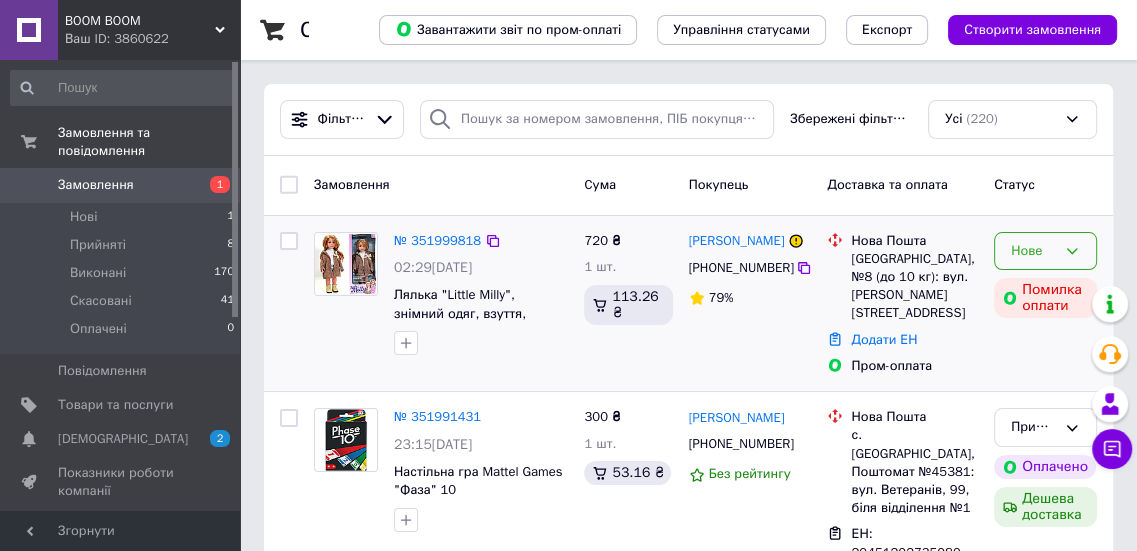 click on "Нове" at bounding box center [1033, 251] 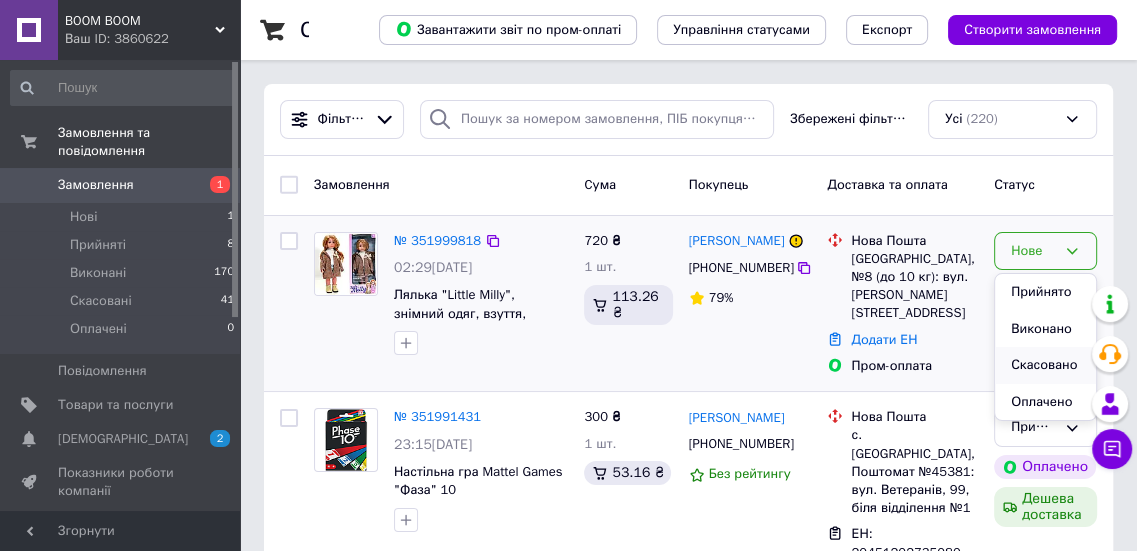 click on "Скасовано" at bounding box center [1045, 365] 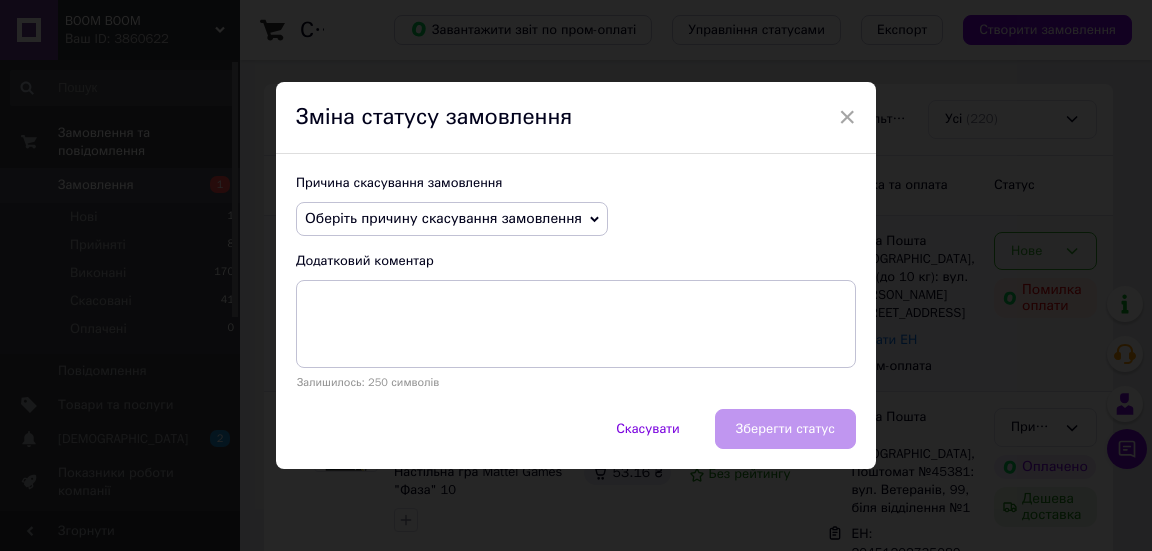click on "Оберіть причину скасування замовлення" at bounding box center [452, 219] 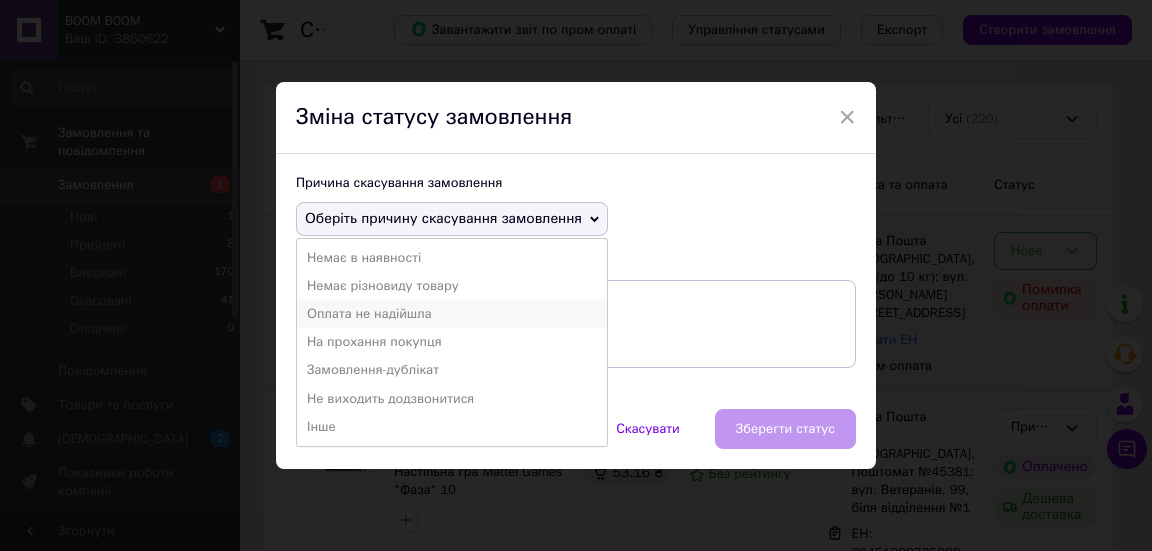 click on "Оплата не надійшла" at bounding box center (452, 314) 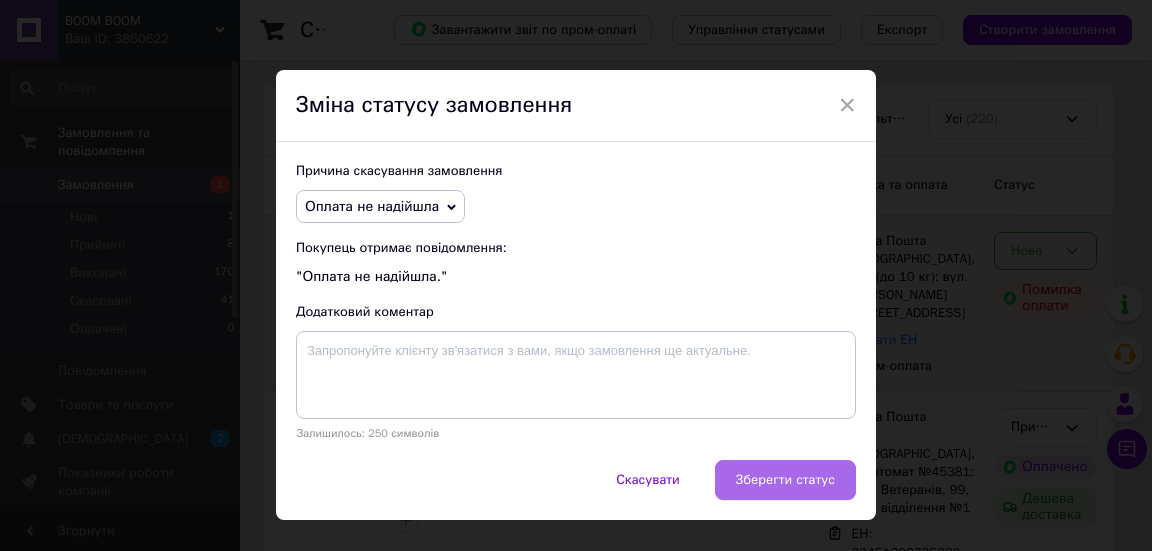 click on "Зберегти статус" at bounding box center [785, 480] 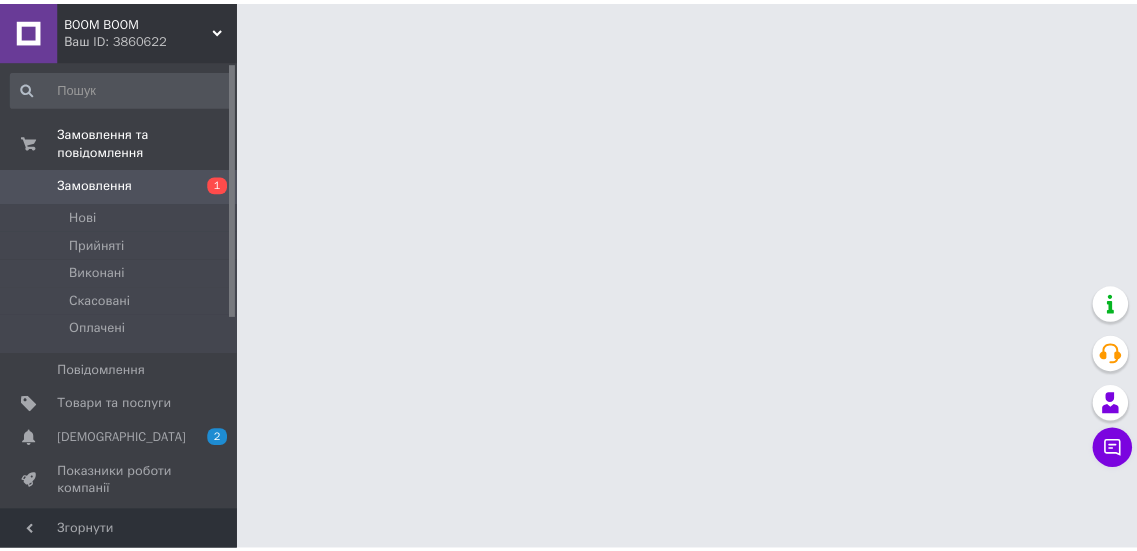 scroll, scrollTop: 0, scrollLeft: 0, axis: both 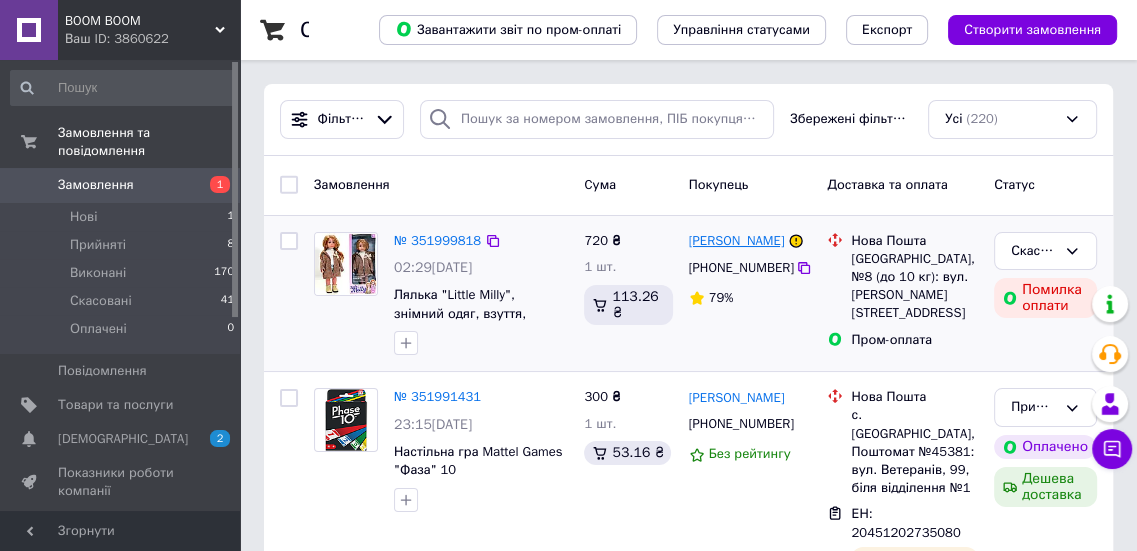 click on "[PERSON_NAME]" at bounding box center [737, 241] 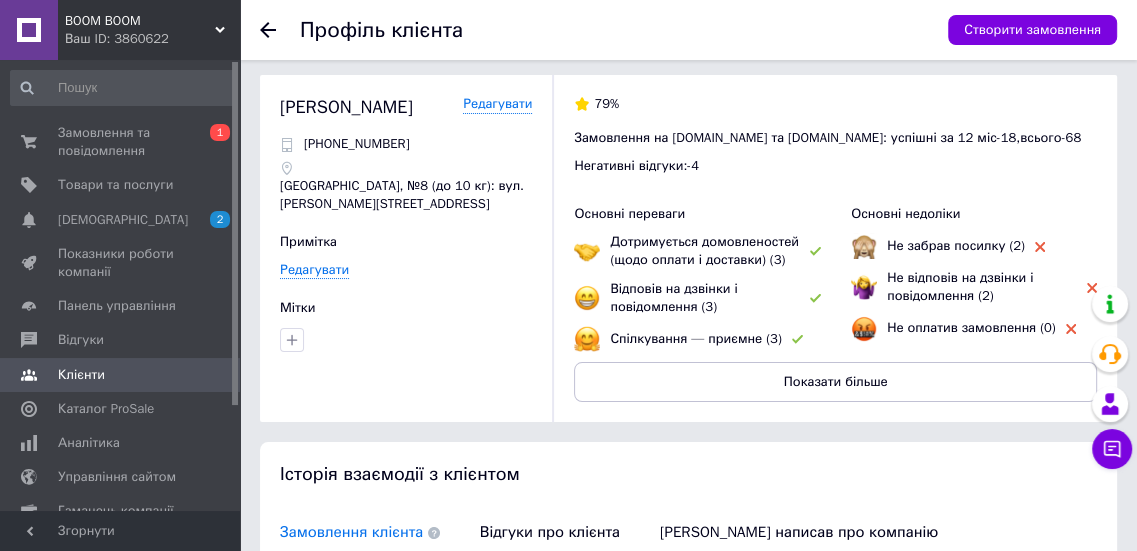 scroll, scrollTop: 0, scrollLeft: 0, axis: both 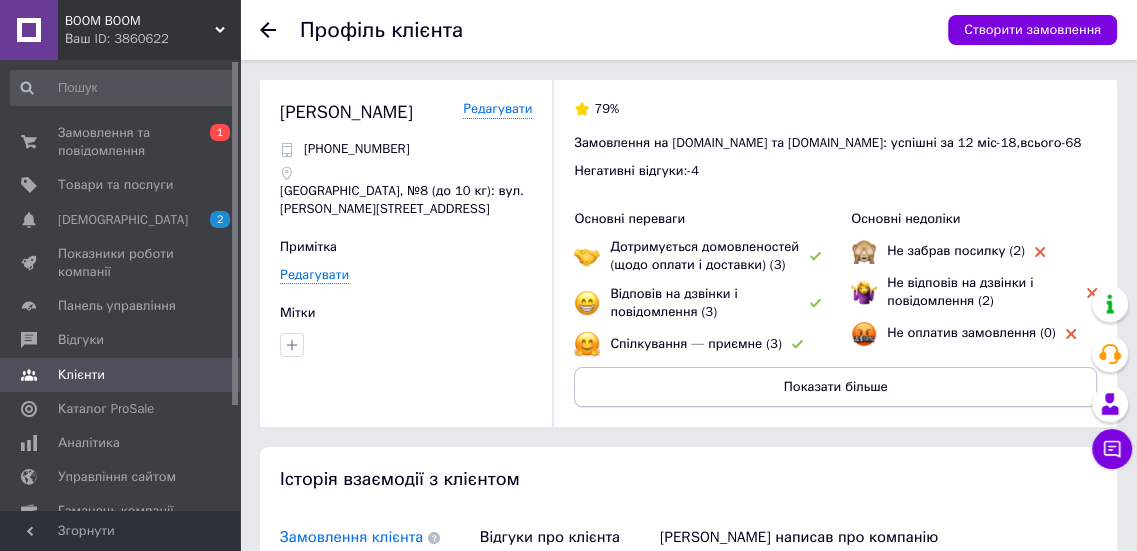 click on "Показати більше" at bounding box center (835, 387) 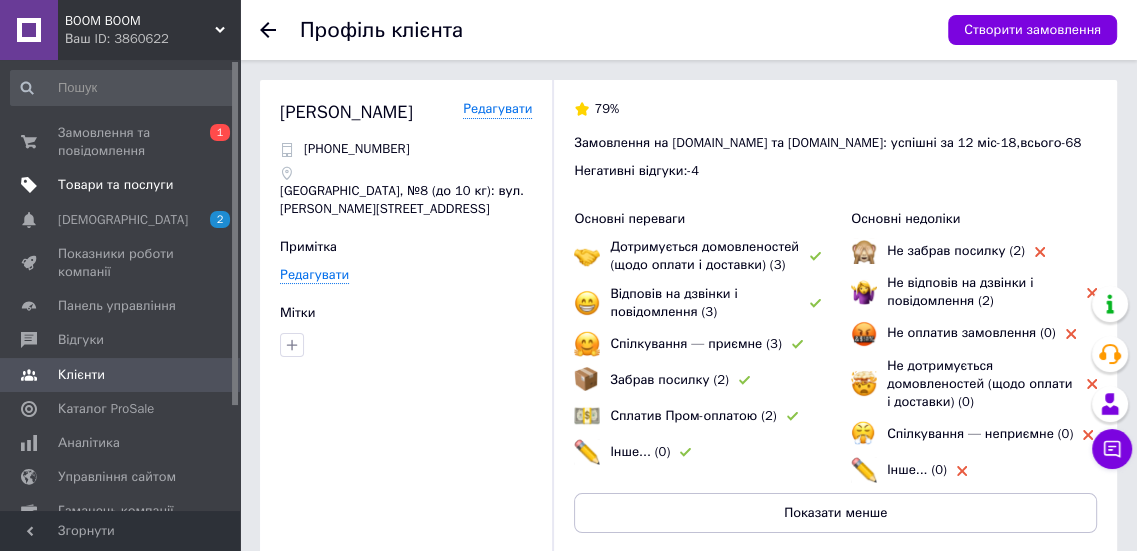 click on "Товари та послуги" at bounding box center (123, 185) 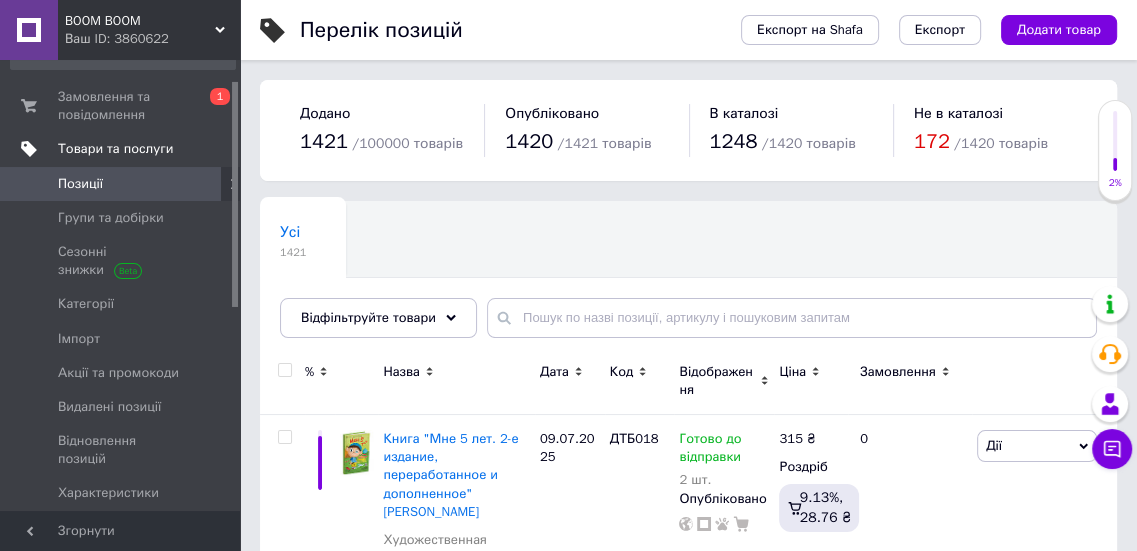 scroll, scrollTop: 40, scrollLeft: 0, axis: vertical 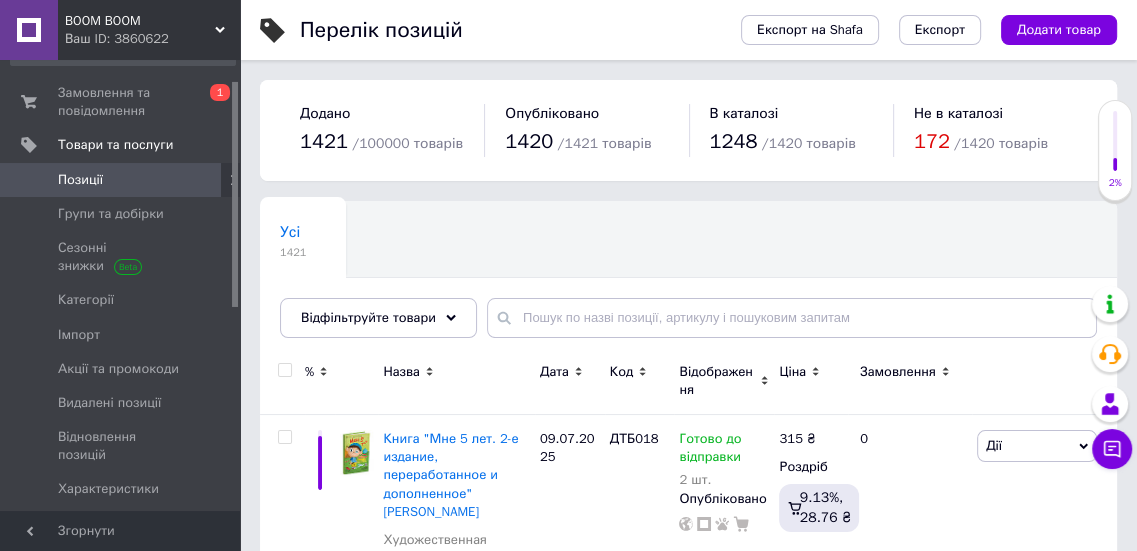 click on "Усі 1421 Ok Відфільтровано...  Зберегти" at bounding box center [688, 279] 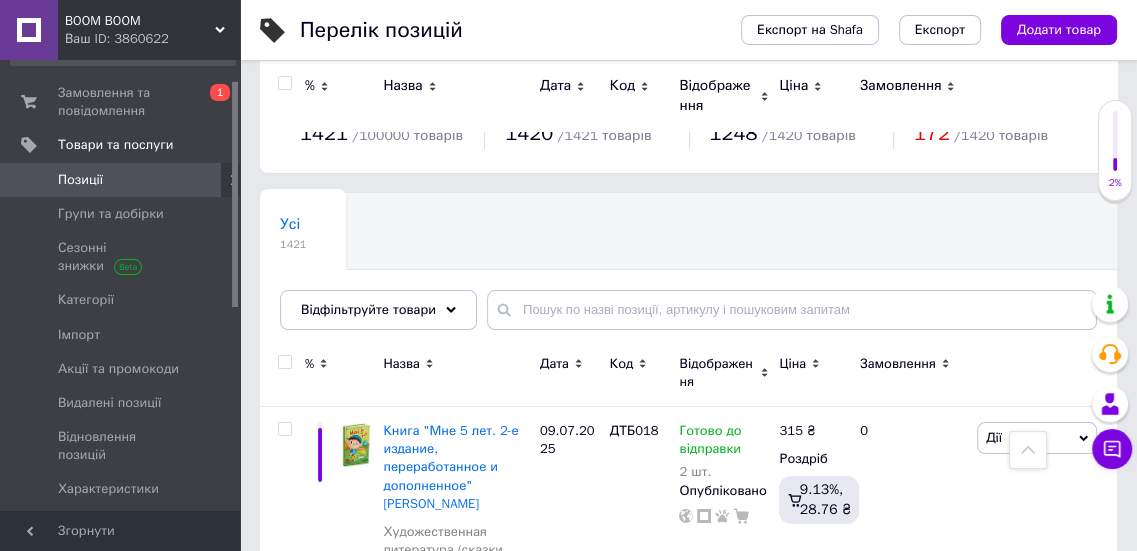 scroll, scrollTop: 0, scrollLeft: 0, axis: both 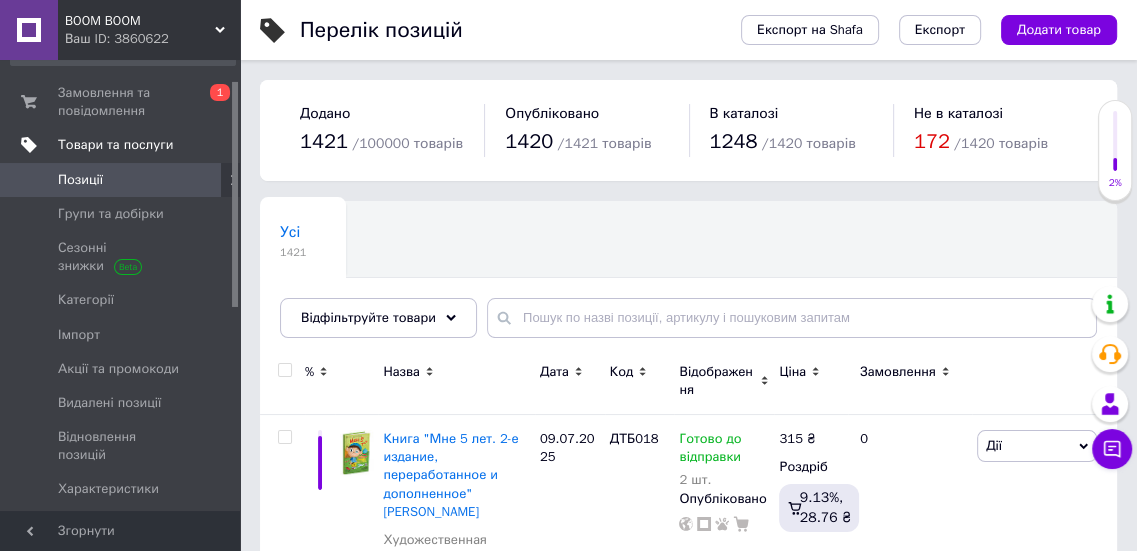 click on "Товари та послуги" at bounding box center (115, 145) 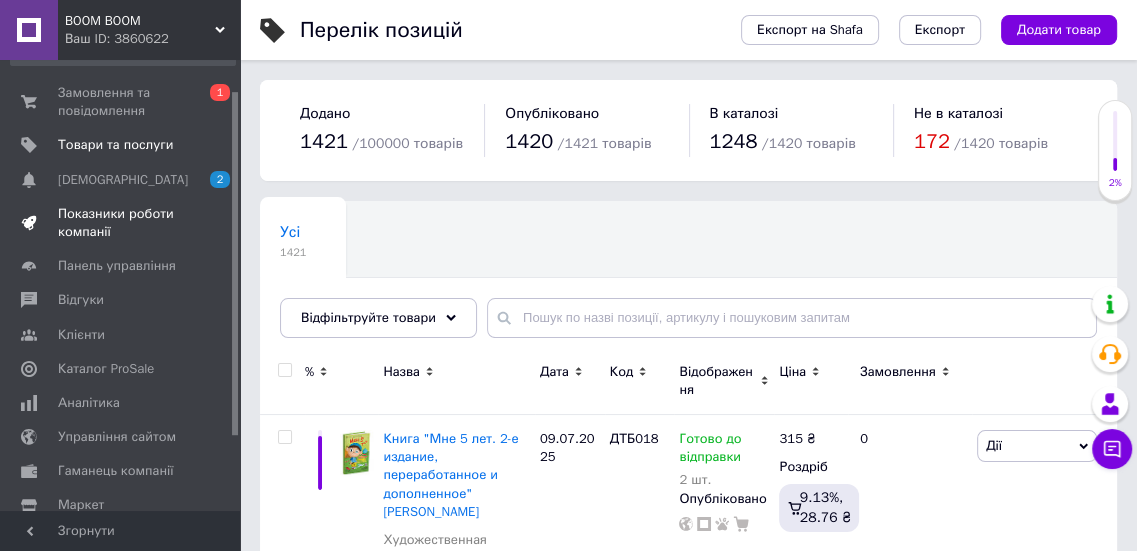 click on "Показники роботи компанії" at bounding box center [121, 223] 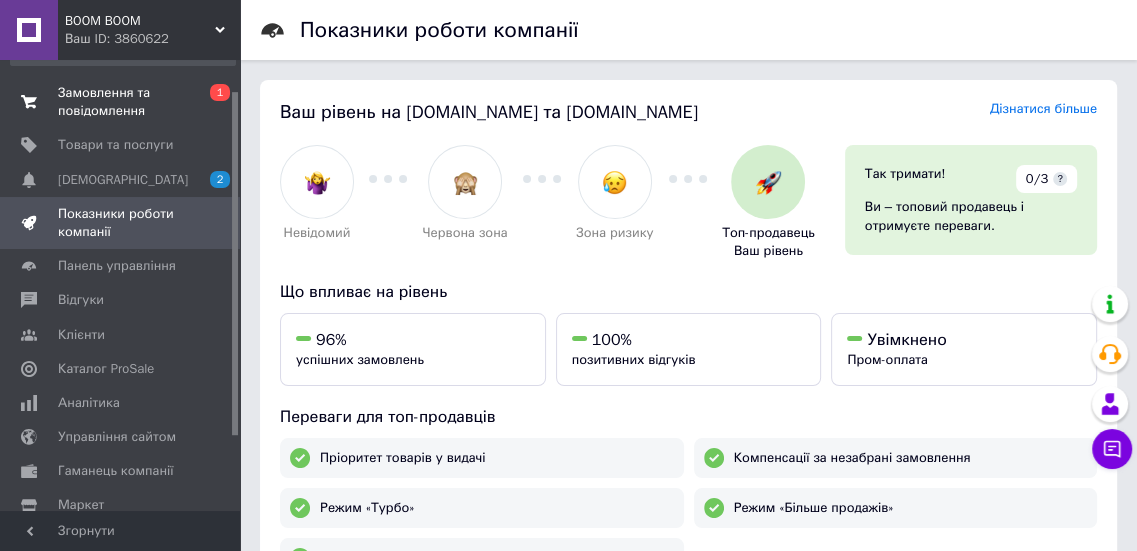 click on "Замовлення та повідомлення" at bounding box center [121, 102] 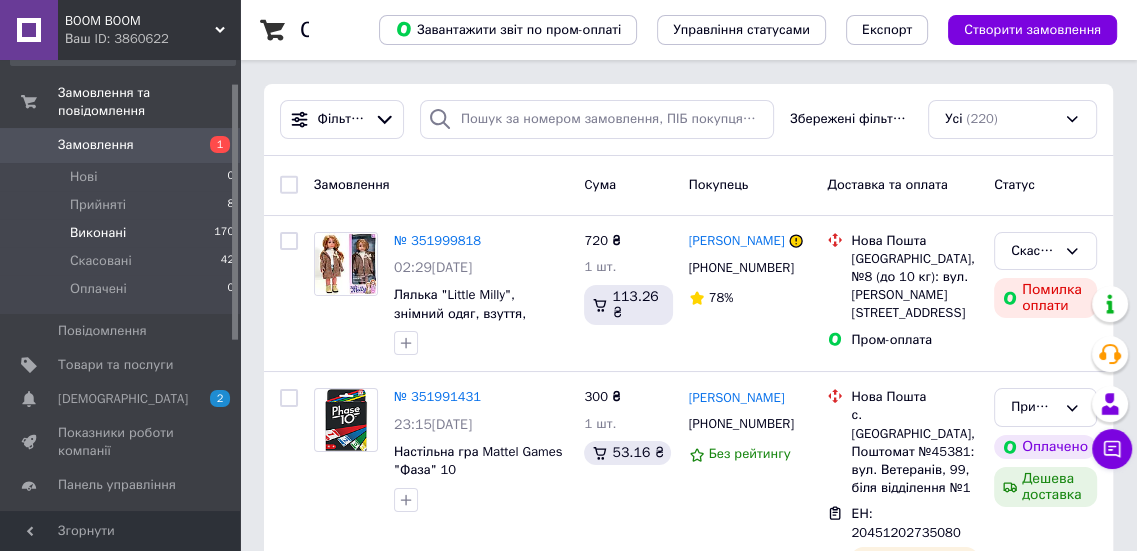 click on "Виконані 170" at bounding box center [123, 233] 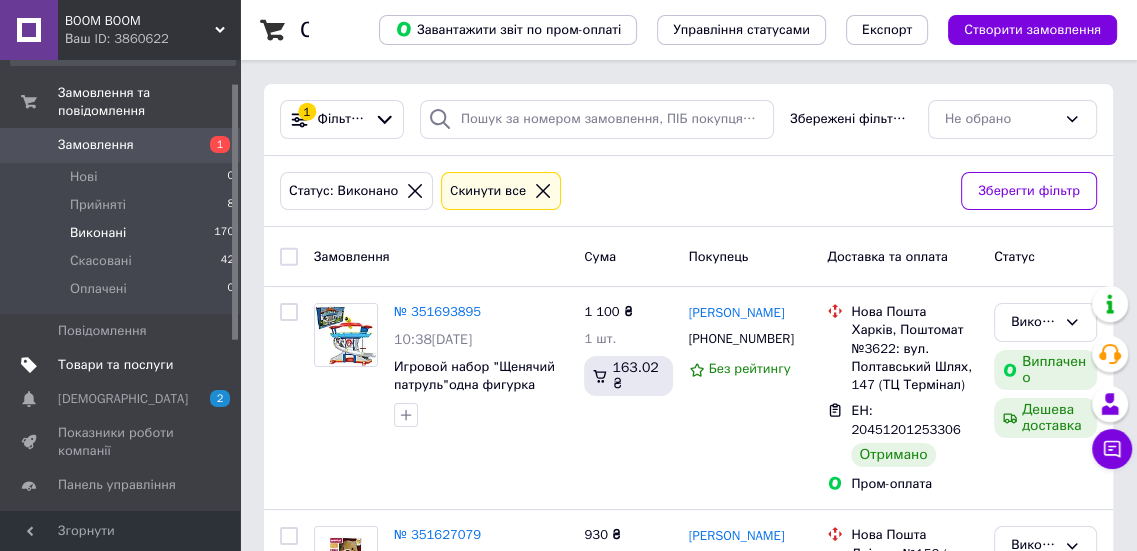 click on "Товари та послуги" at bounding box center [115, 365] 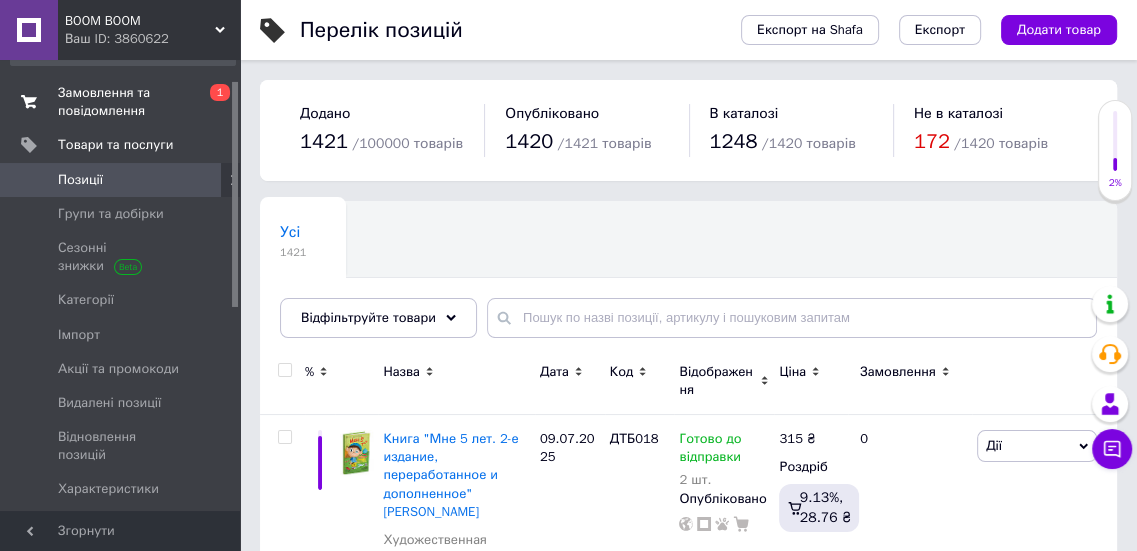 click on "Замовлення та повідомлення" at bounding box center [121, 102] 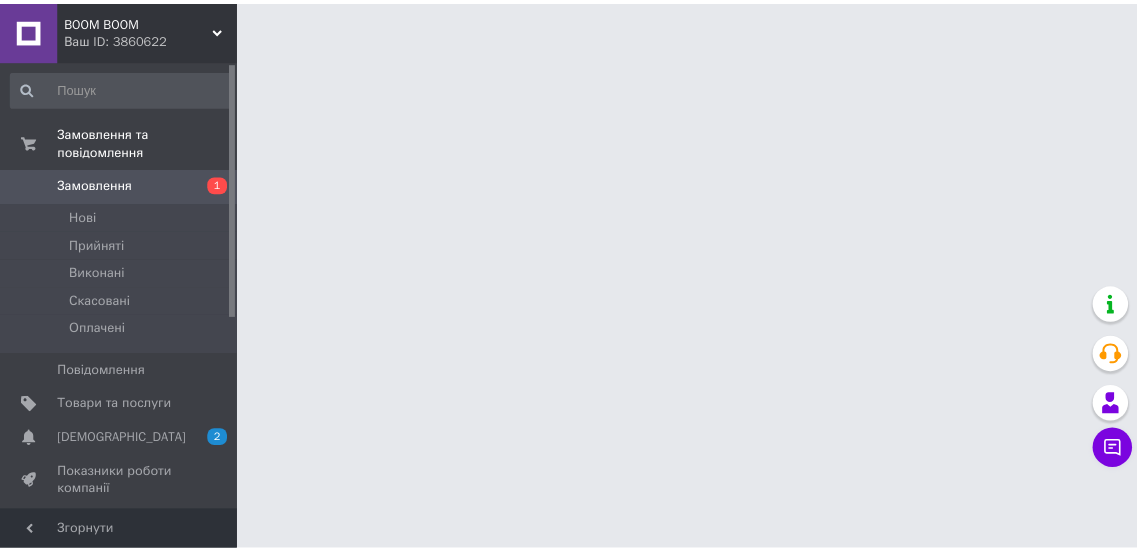 scroll, scrollTop: 0, scrollLeft: 0, axis: both 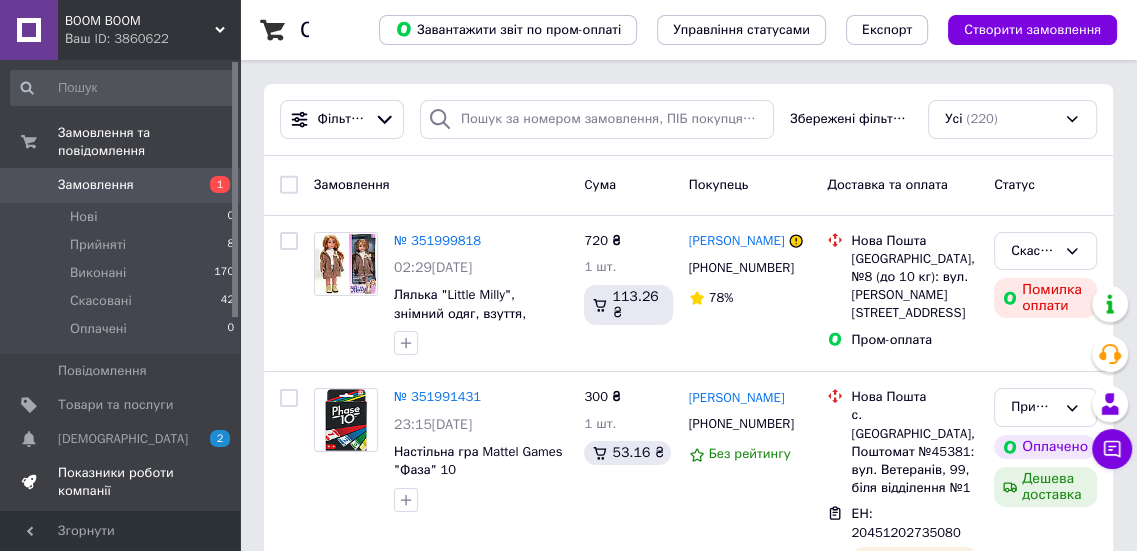 click on "Показники роботи компанії" at bounding box center (121, 482) 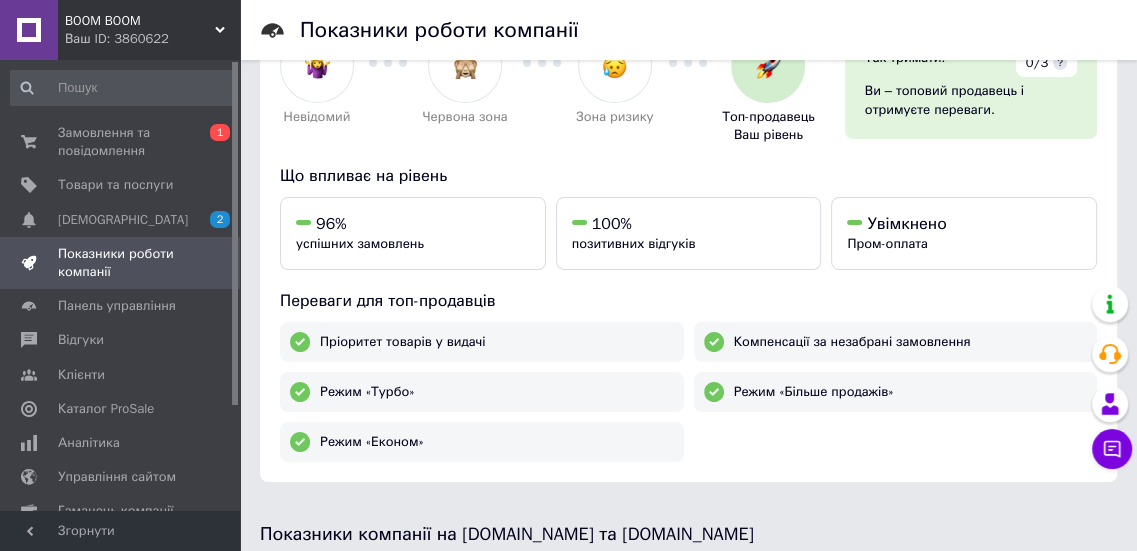 scroll, scrollTop: 82, scrollLeft: 0, axis: vertical 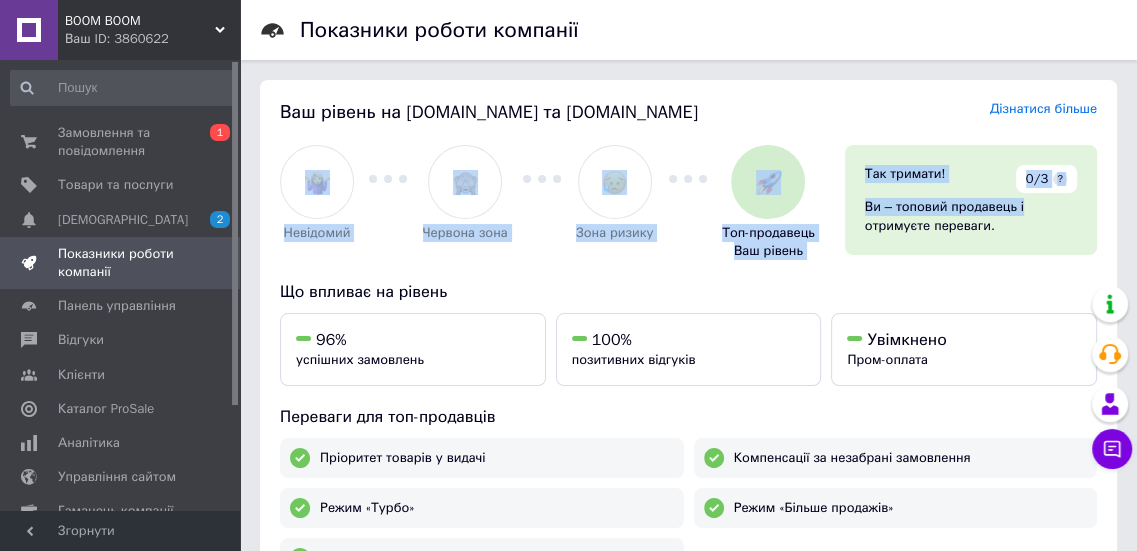 drag, startPoint x: 1131, startPoint y: 133, endPoint x: 1144, endPoint y: -17, distance: 150.56229 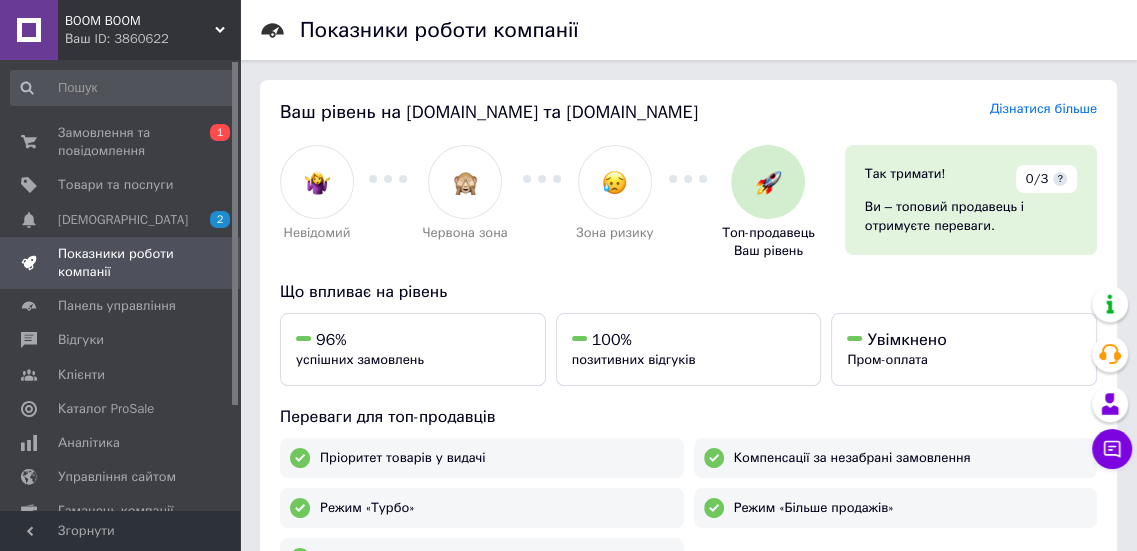 click on "Ваш рівень на [DOMAIN_NAME] та [DOMAIN_NAME] Дізнатися більше" at bounding box center [688, 112] 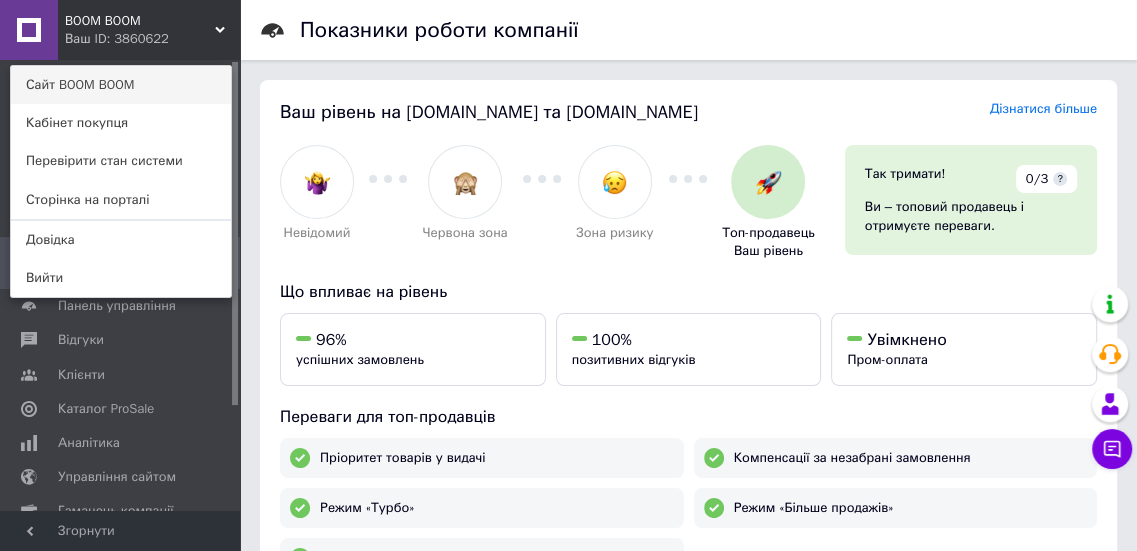 click on "Сайт BOOM BOOM" at bounding box center (121, 85) 